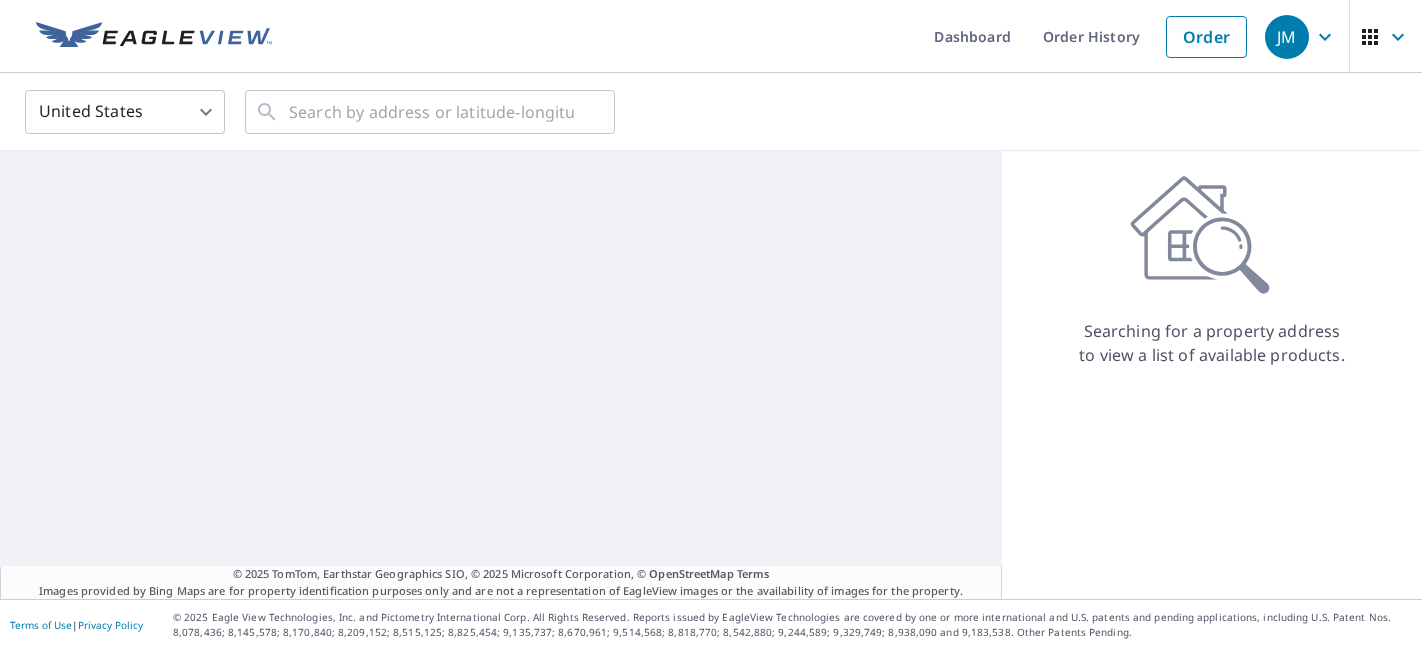 scroll, scrollTop: 0, scrollLeft: 0, axis: both 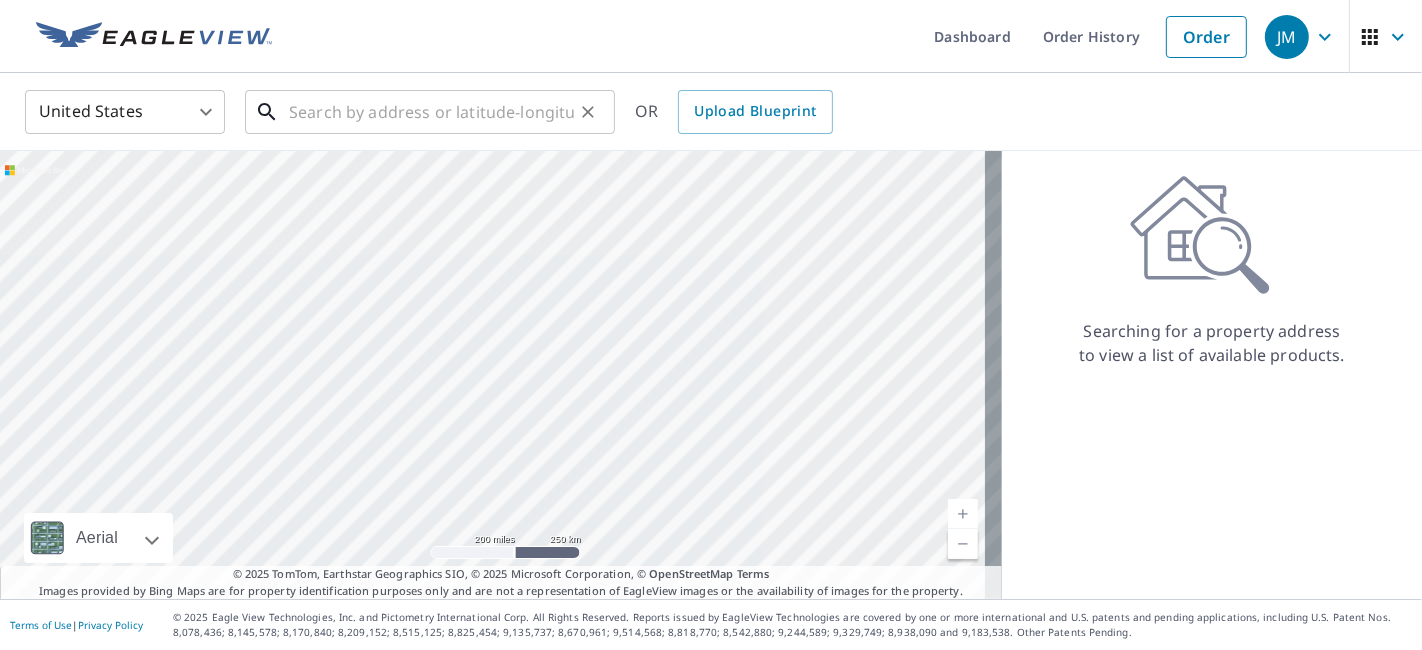 click at bounding box center [431, 112] 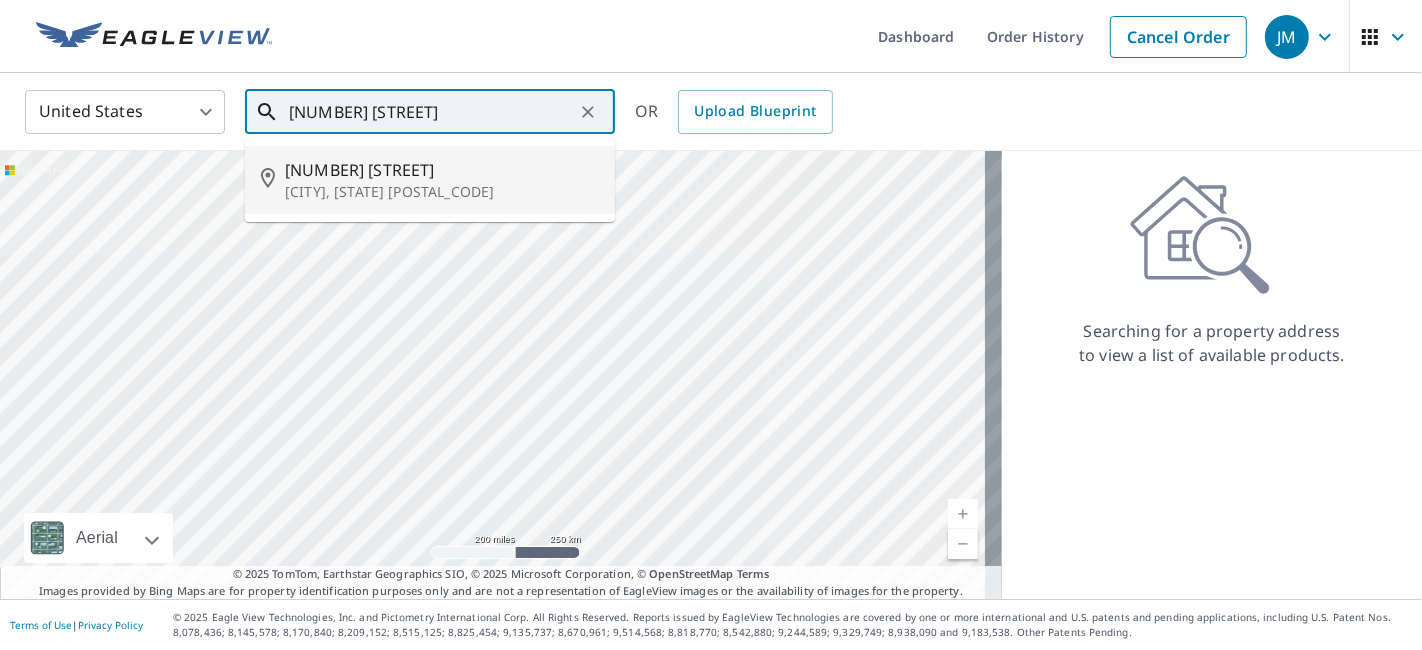 click on "[NUMBER] [STREET]" at bounding box center [442, 170] 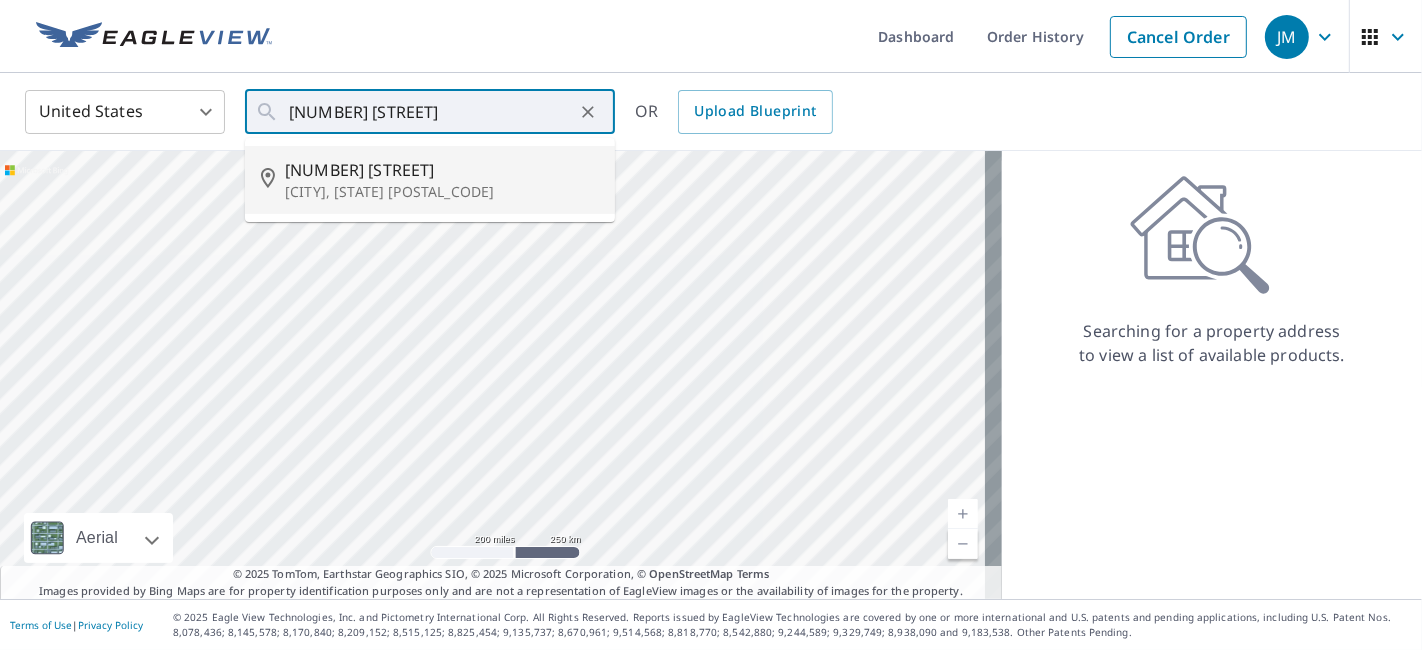 type on "[NUMBER] [STREET] [CITY], [STATE] [POSTAL_CODE]" 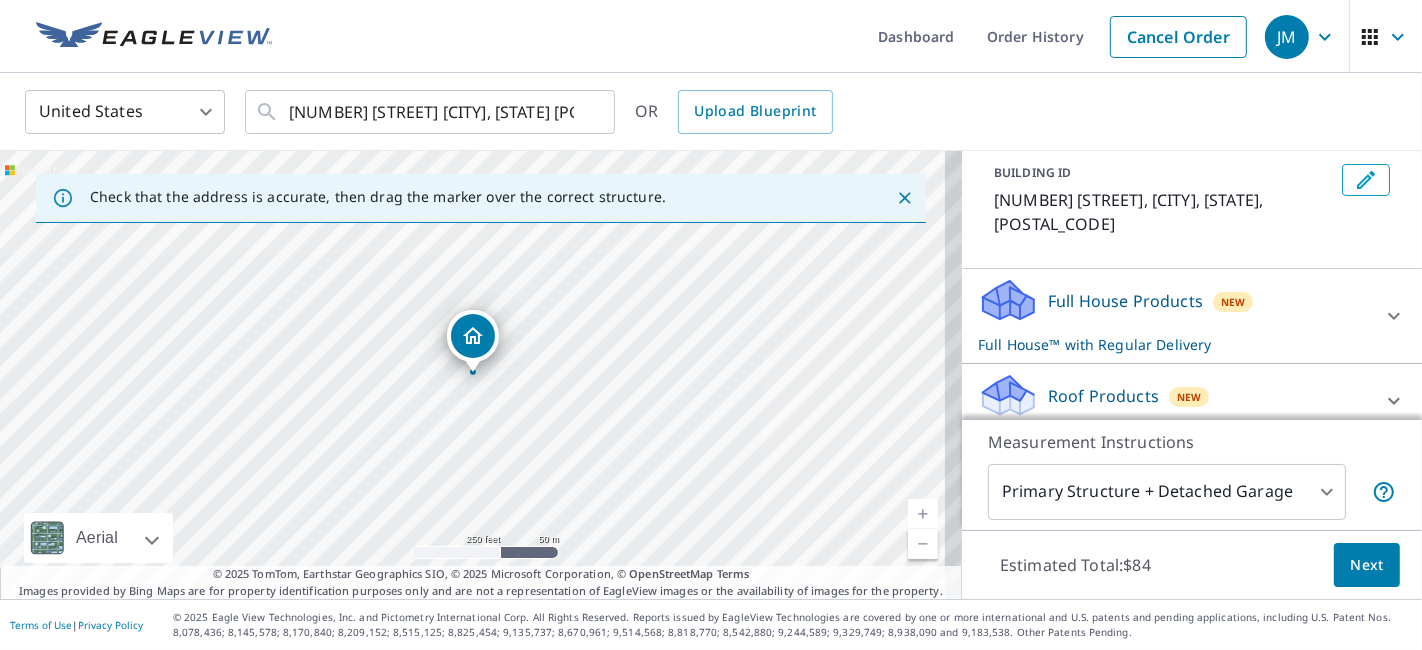 scroll, scrollTop: 222, scrollLeft: 0, axis: vertical 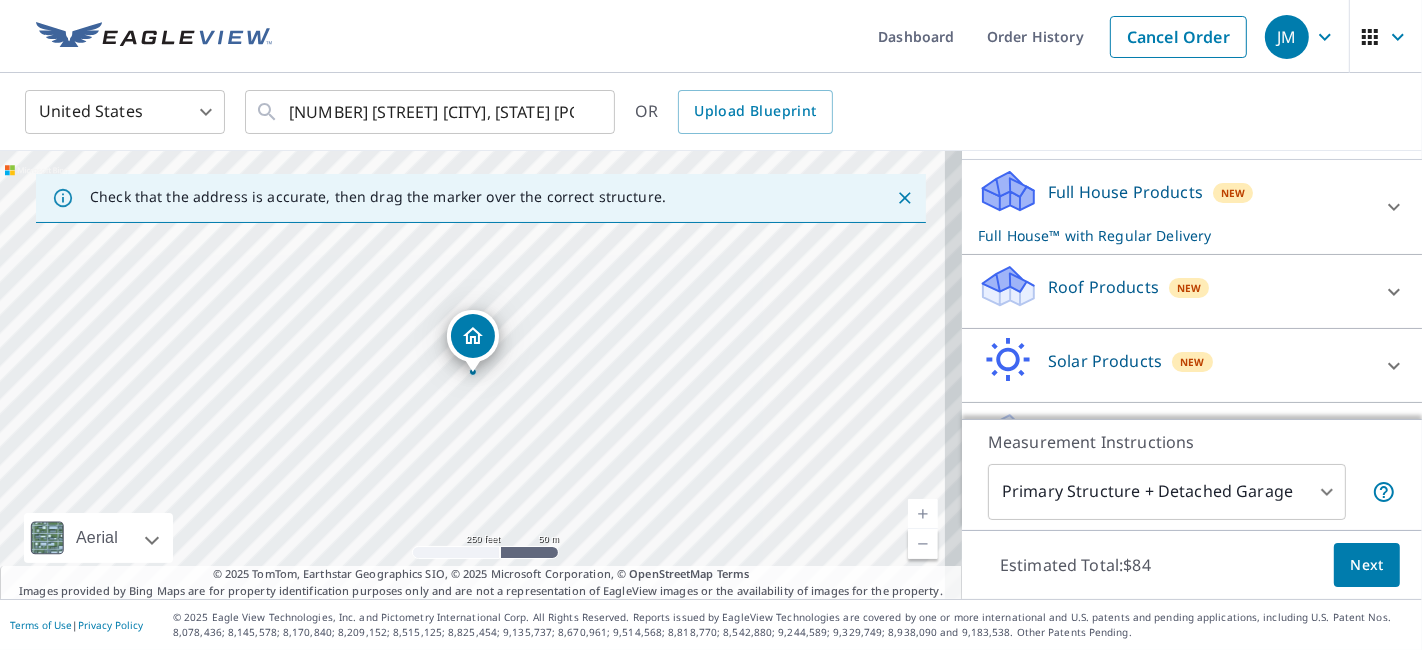 click on "Roof Products New" at bounding box center (1174, 291) 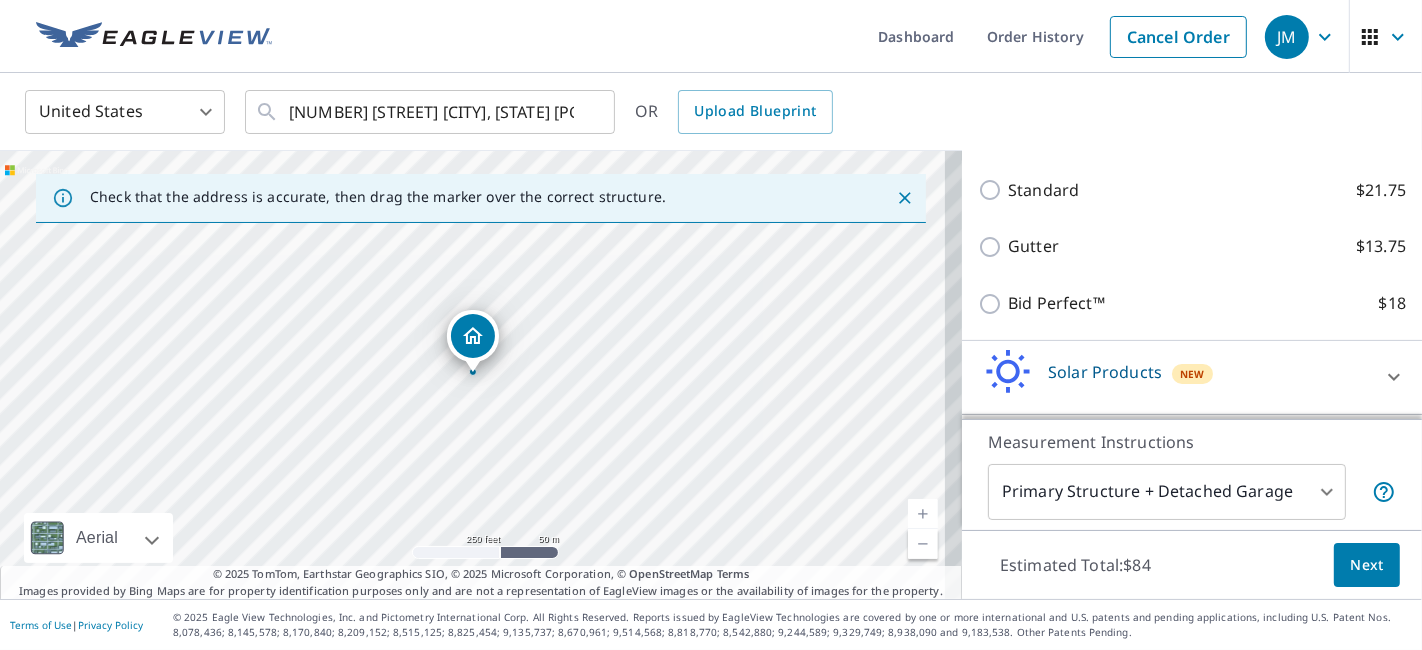 scroll, scrollTop: 444, scrollLeft: 0, axis: vertical 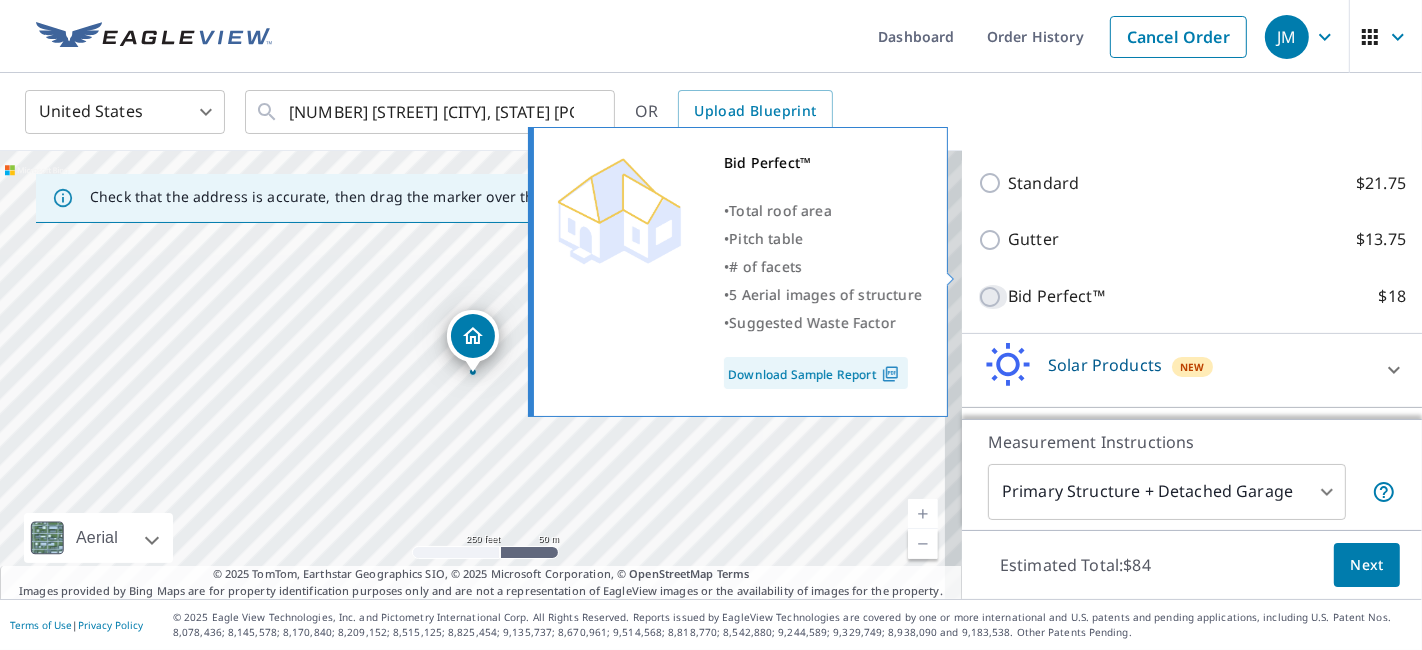 click on "Bid Perfect™ $18" at bounding box center [993, 297] 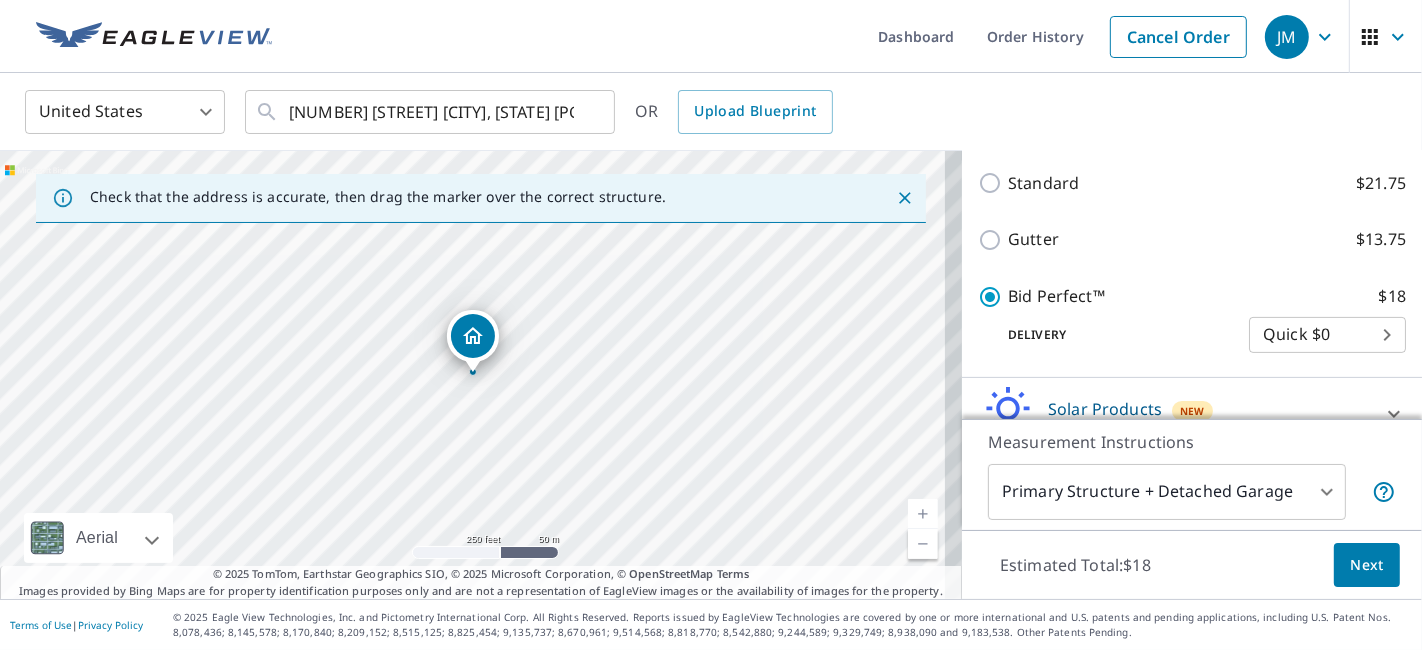 click on "Next" at bounding box center [1367, 565] 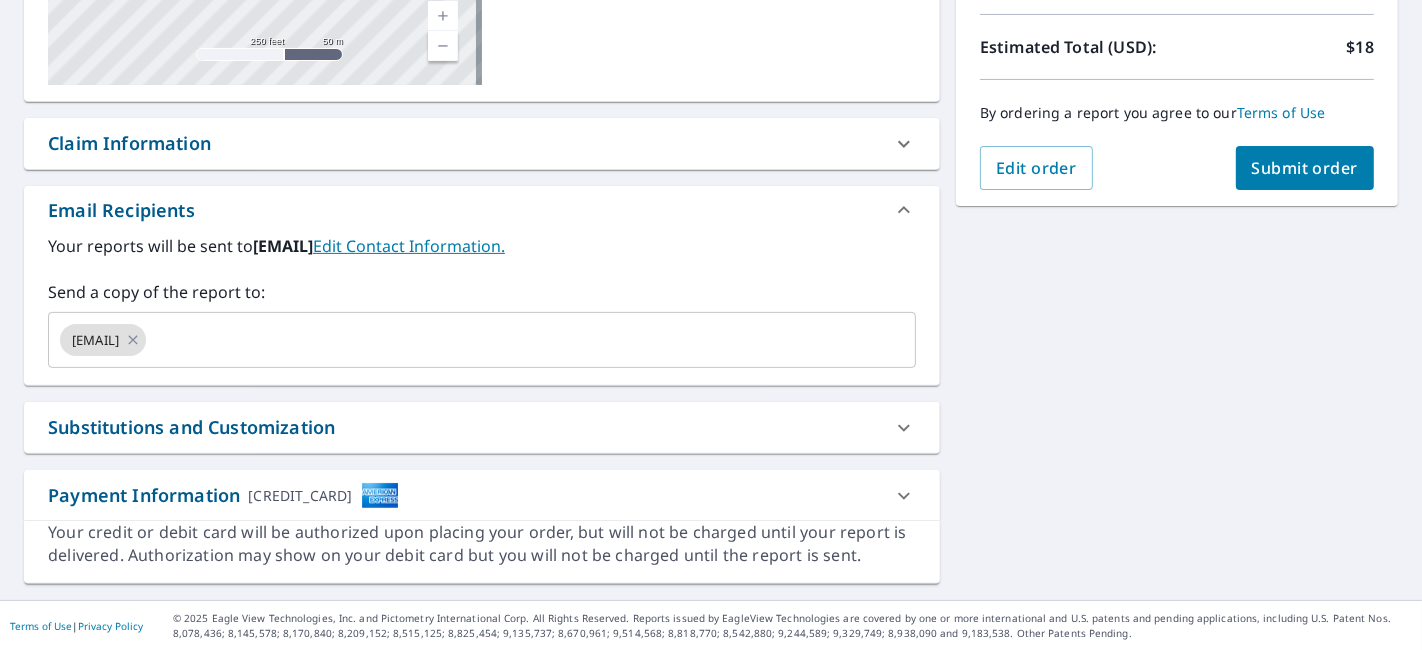 scroll, scrollTop: 430, scrollLeft: 0, axis: vertical 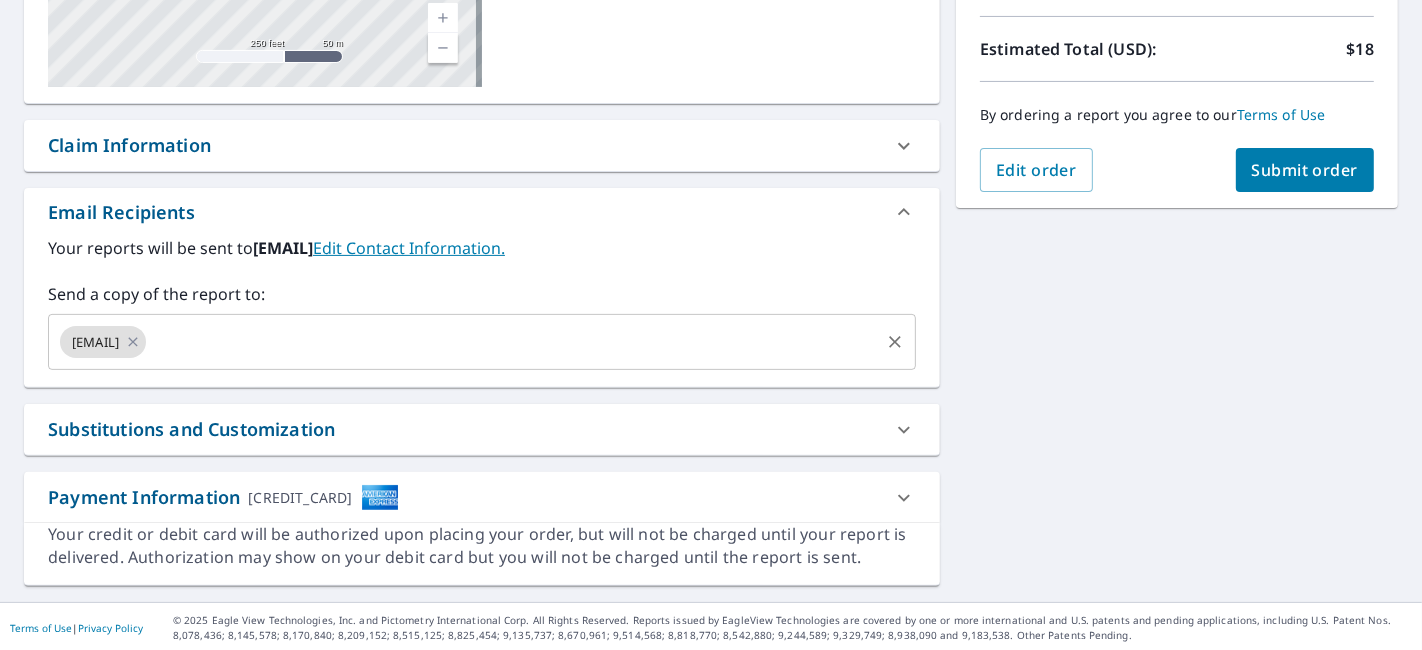 click at bounding box center (513, 342) 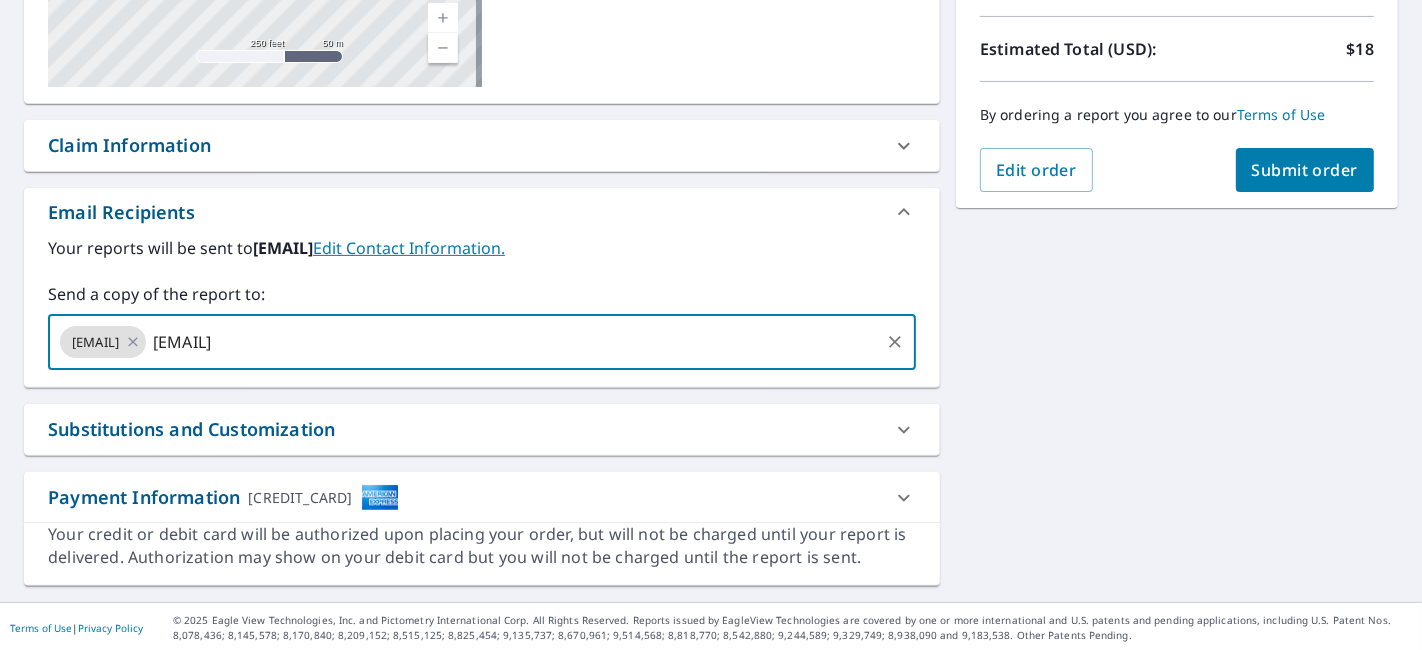 type on "[EMAIL]" 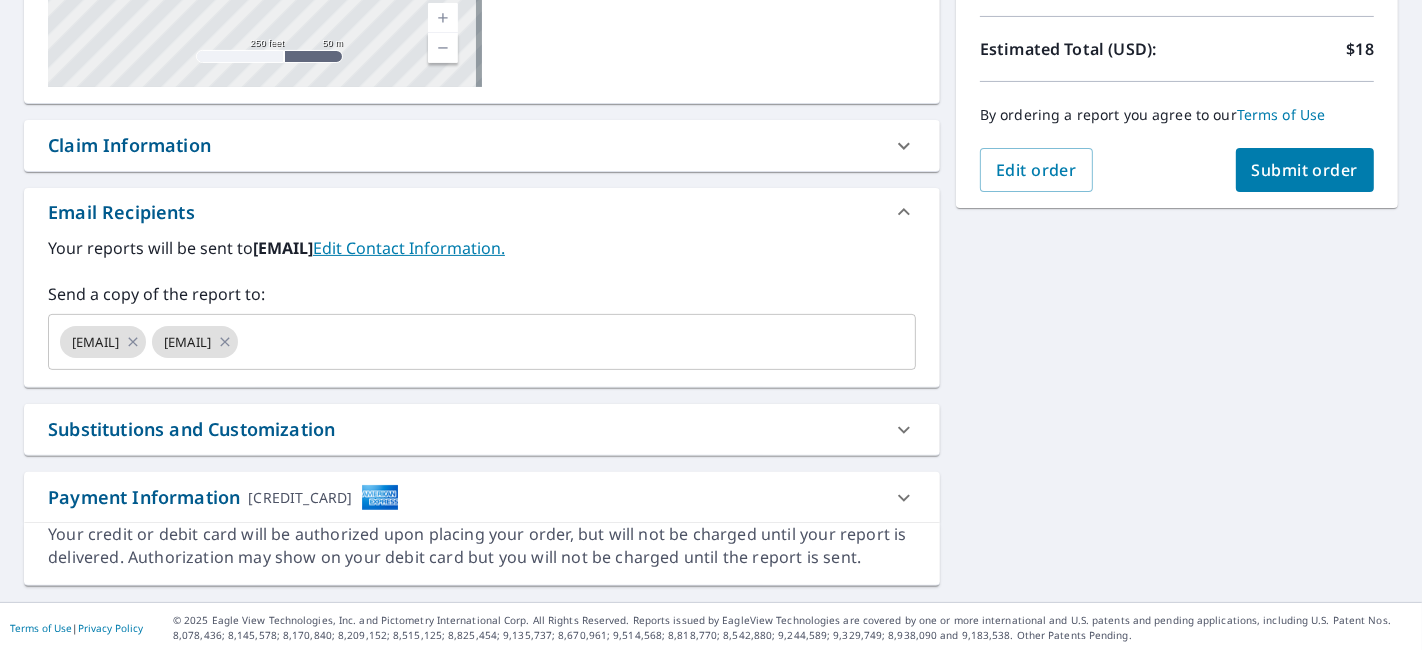 click on "[NUMBER] [STREET], [CITY], [STATE], [POSTAL_CODE] Aerial Road A standard road map Aerial A detailed look from above Labels Labels 250 feet 50 m © 2025 TomTom, © Vexcel Imaging, © 2025 Microsoft Corporation, © OpenStreetMap Terms PROPERTY TYPE Residential BUILDING ID [NUMBER] [STREET], [CITY], [STATE], [POSTAL_CODE] Changes to structures in last 4 years ( renovations, additions, etc. ) Claim Information Claim number ​ Claim information ​ PO number ​ Date of loss ​ Cat ID ​ Email Recipients Your reports will be sent to [EMAIL]. Edit Contact Information. Send a copy of the report to: [EMAIL] ​ Substitutions and Customization Roof measurement report substitutions If a Bid Perfect - Residential Report is unavailable send me a QuickSquares Report: Yes No Ask If a Residential/Multi-Family Report is unavailable send me a Commercial Report: Yes No Ask If a Bid Perfect - Commercial report is unavailable, send me EC3D Commercial Report: Yes No Ask Yes No Ask DXF RXF XML" at bounding box center (711, 178) 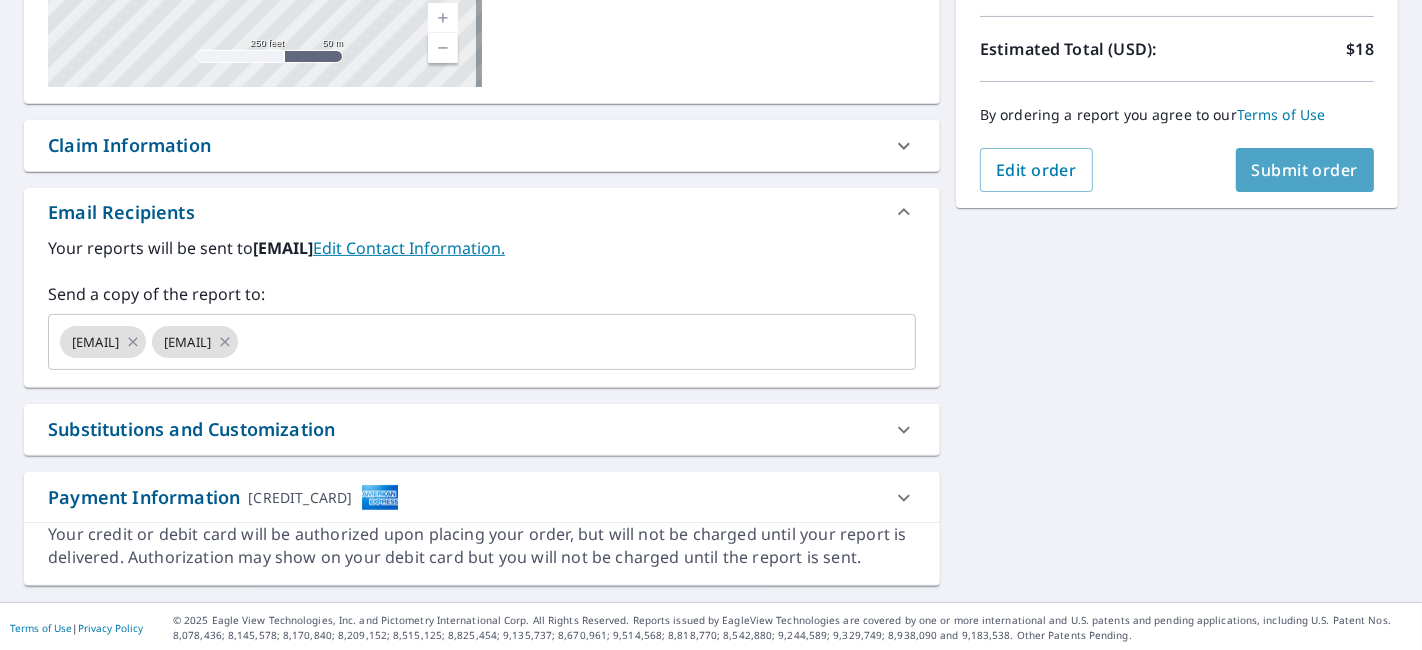click on "Submit order" at bounding box center [1305, 170] 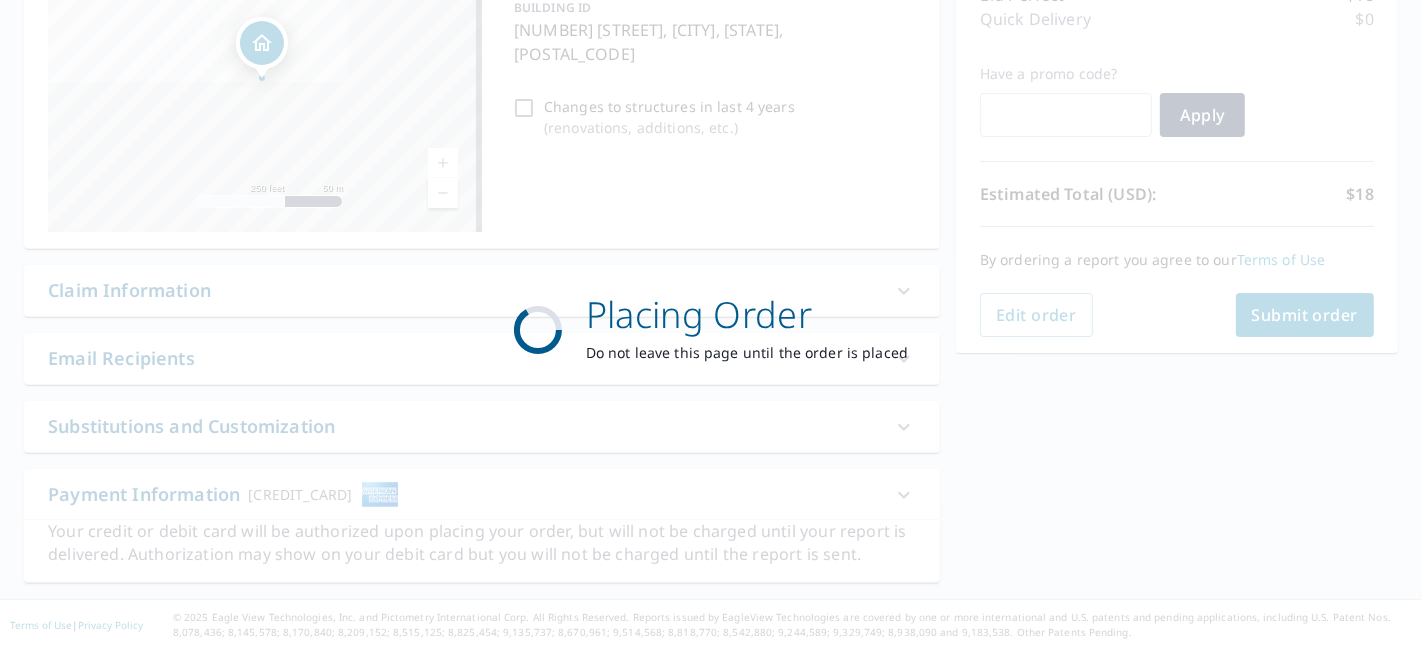 scroll, scrollTop: 282, scrollLeft: 0, axis: vertical 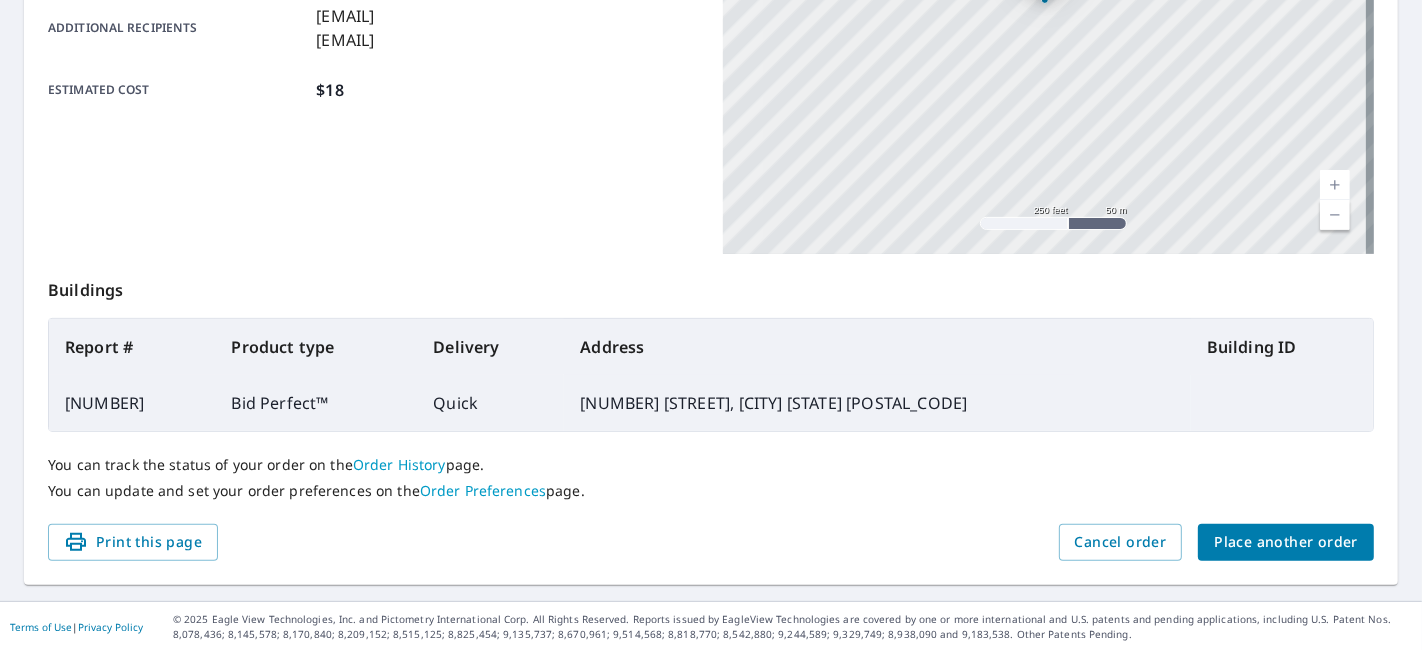 click on "Place another order" at bounding box center (1286, 542) 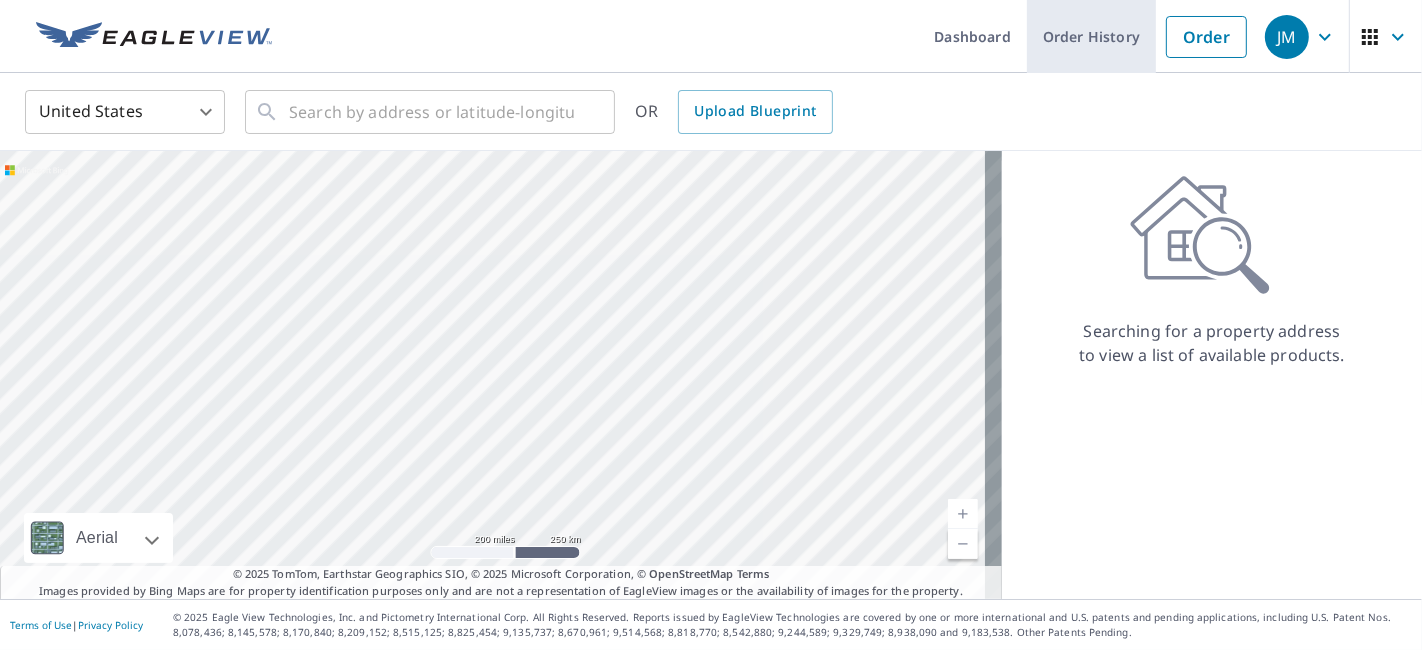 click on "Order History" at bounding box center (1091, 36) 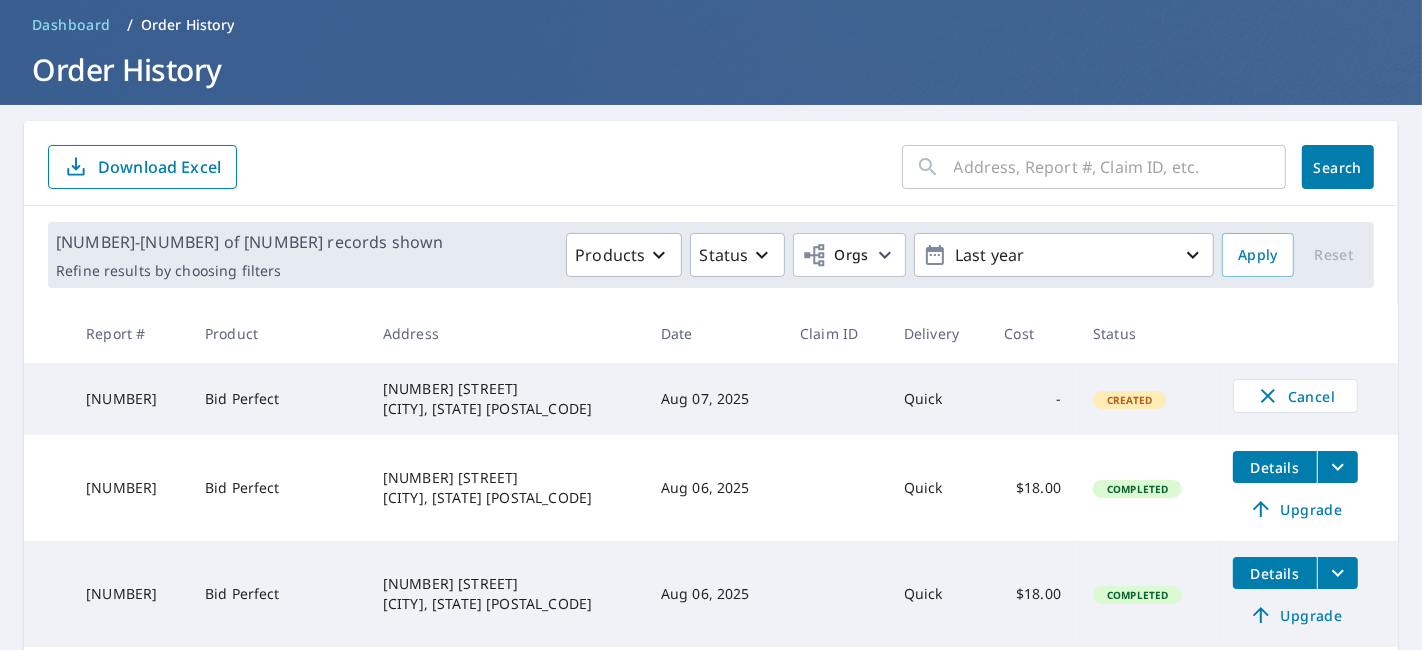 scroll, scrollTop: 0, scrollLeft: 0, axis: both 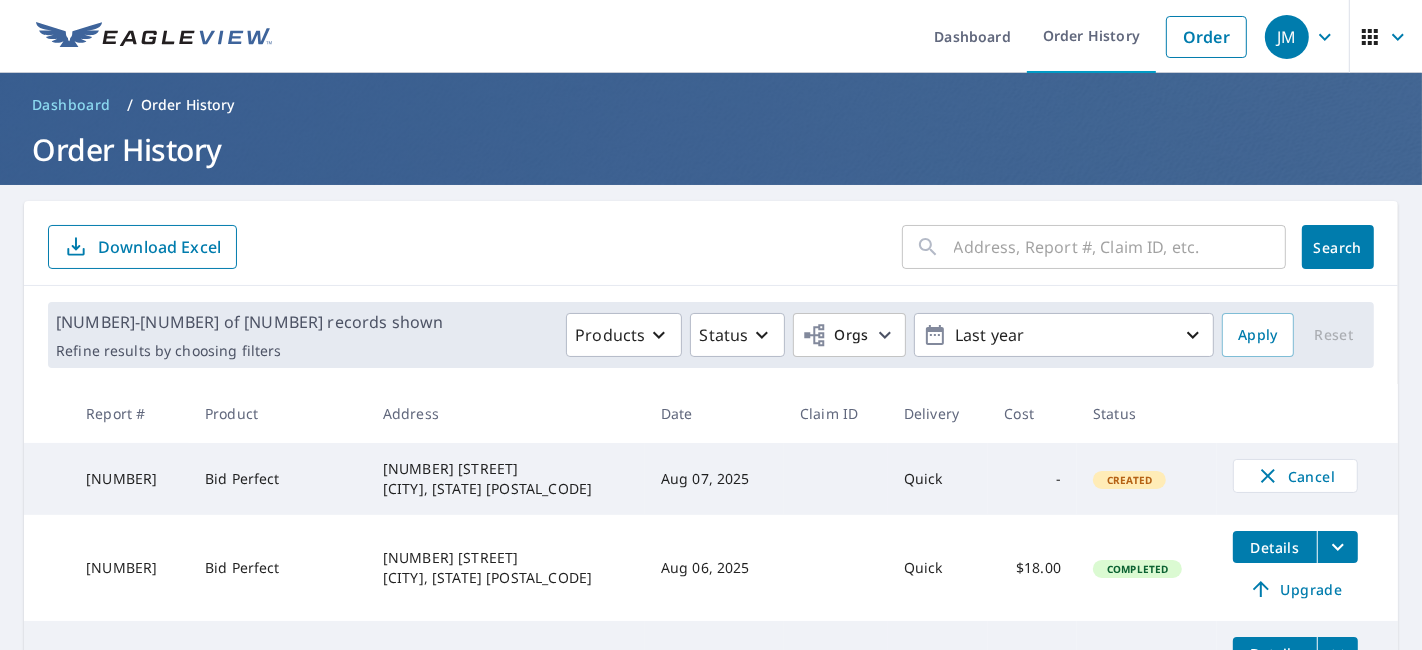 click at bounding box center (1120, 247) 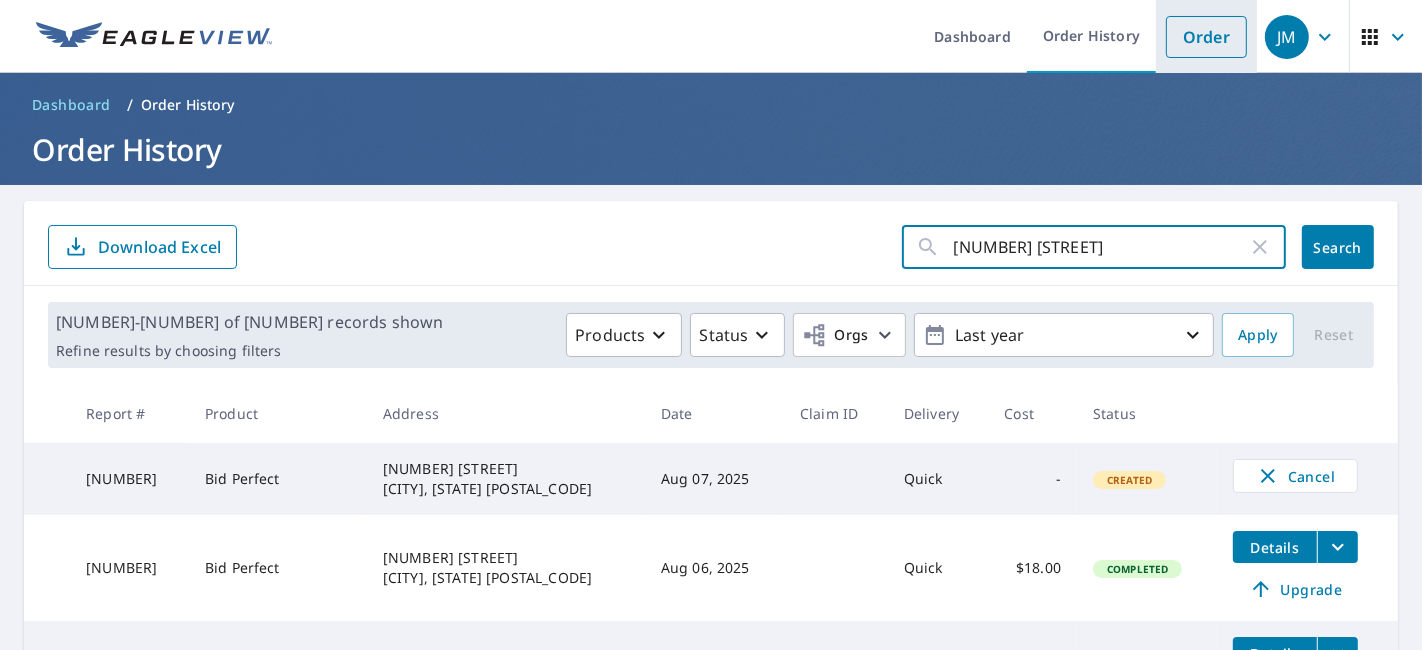type on "[NUMBER] [STREET]" 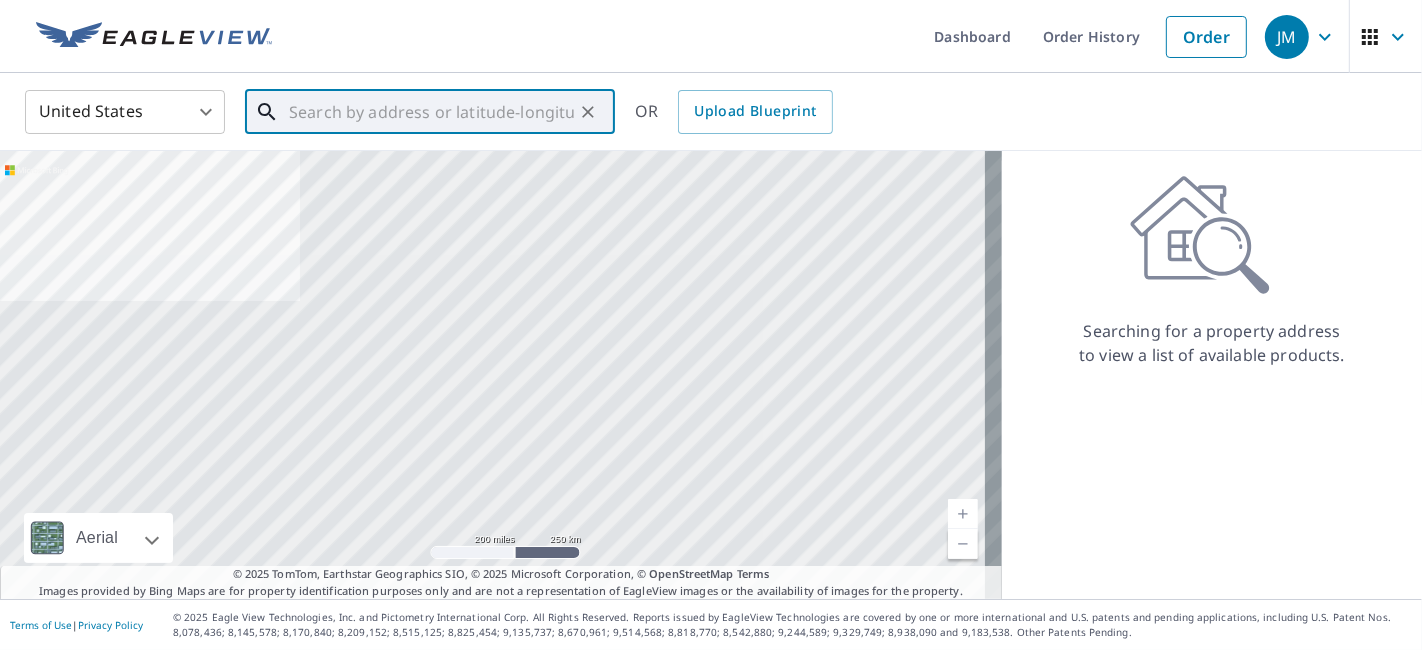 click at bounding box center [431, 112] 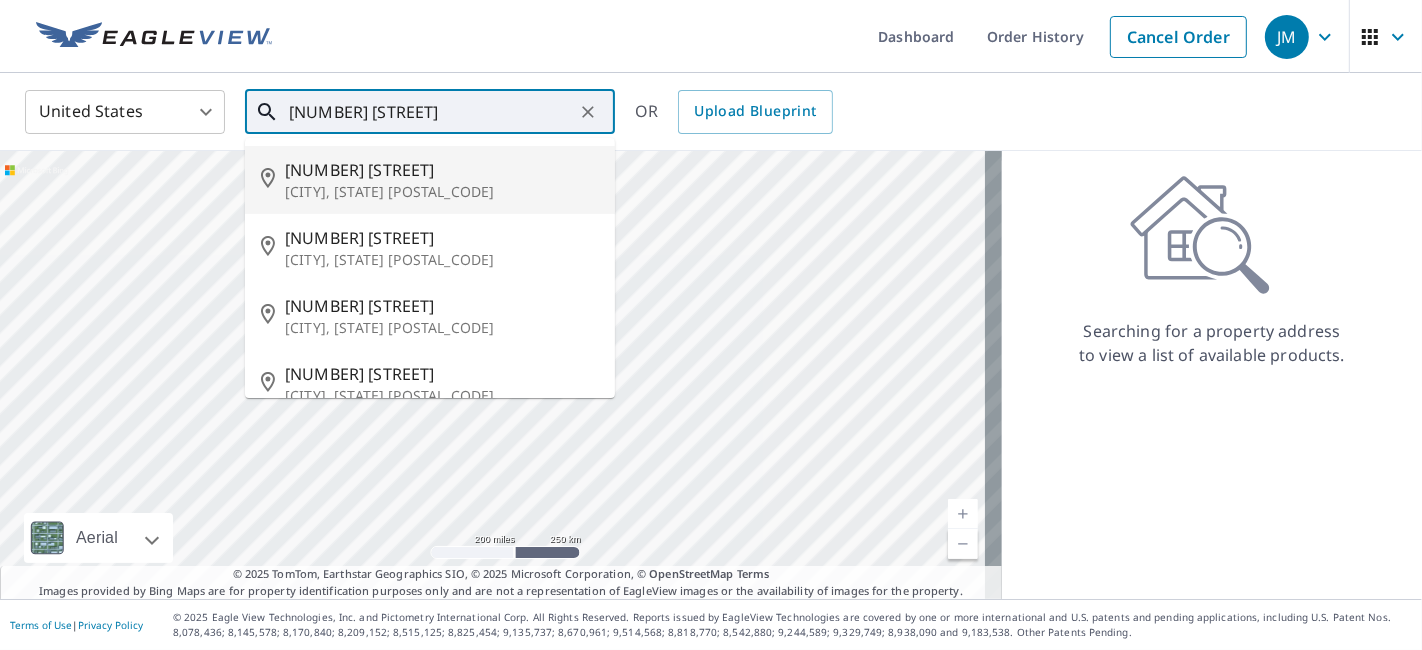click on "[NUMBER] [STREET]" at bounding box center (442, 170) 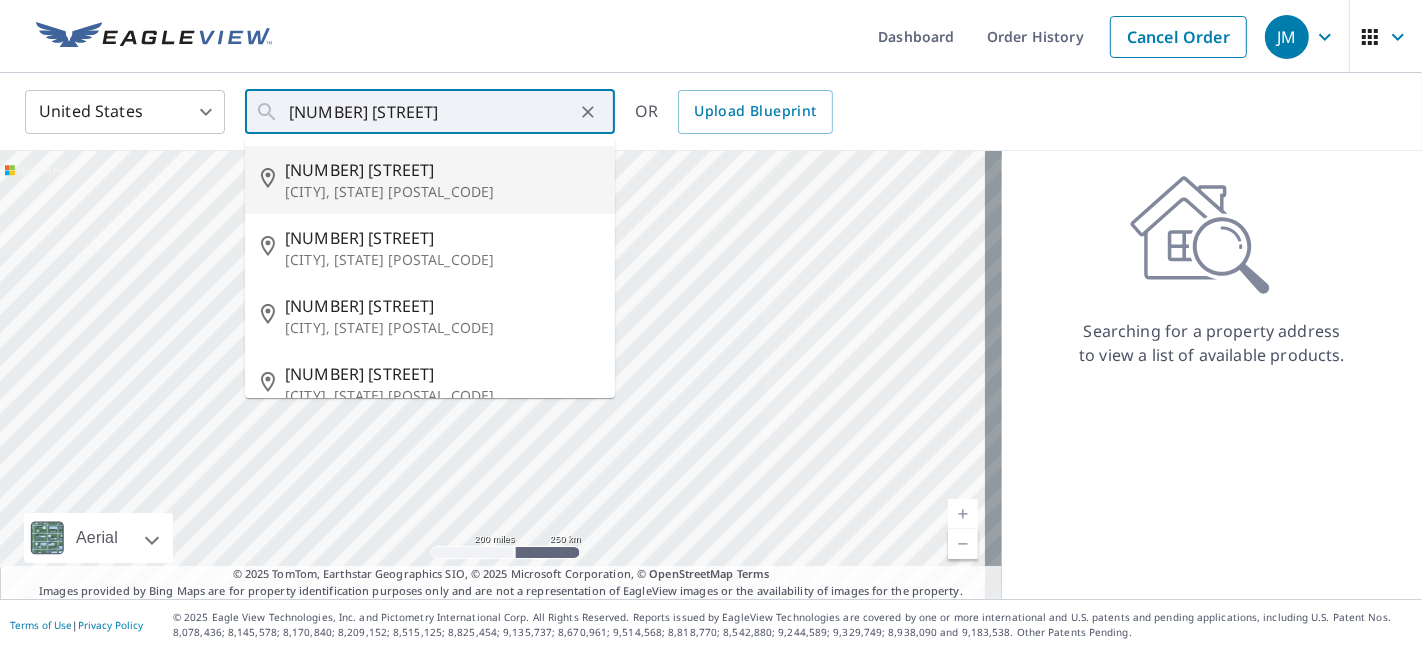 type on "[NUMBER] [STREET] [CITY], [STATE] [POSTAL_CODE]" 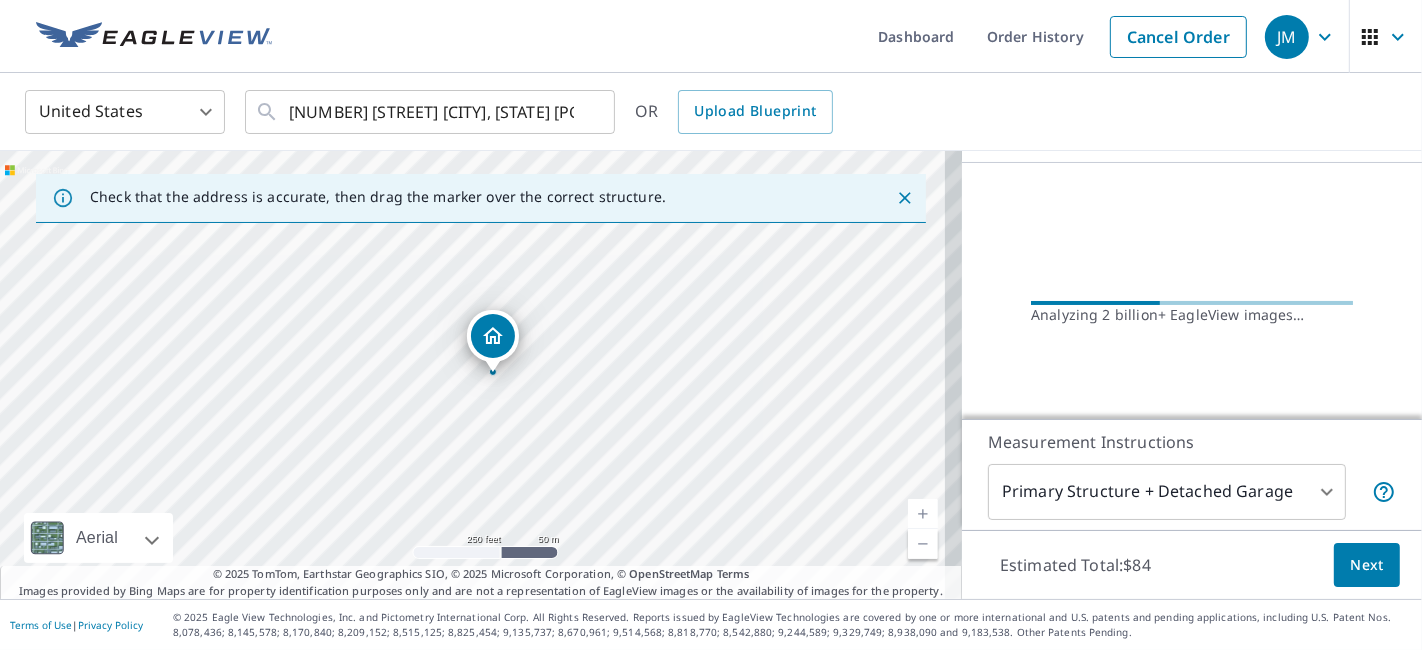 scroll, scrollTop: 225, scrollLeft: 0, axis: vertical 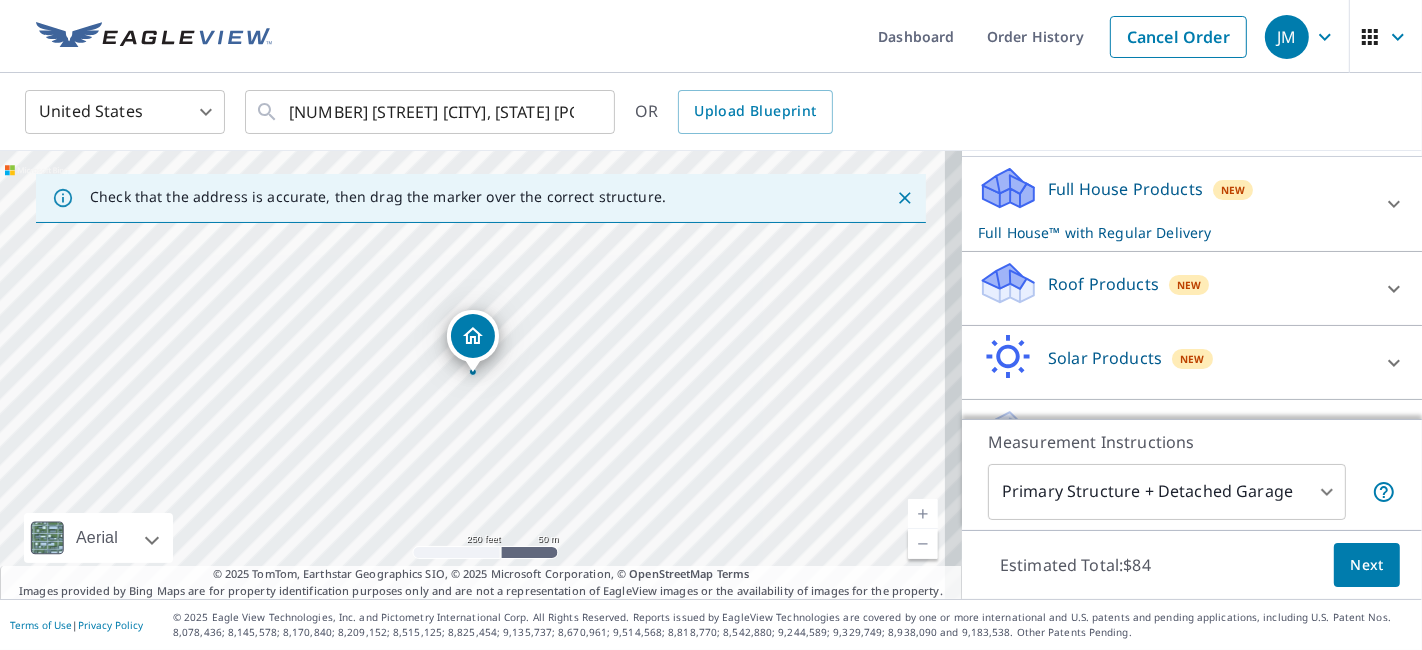 click on "Roof Products New" at bounding box center [1174, 288] 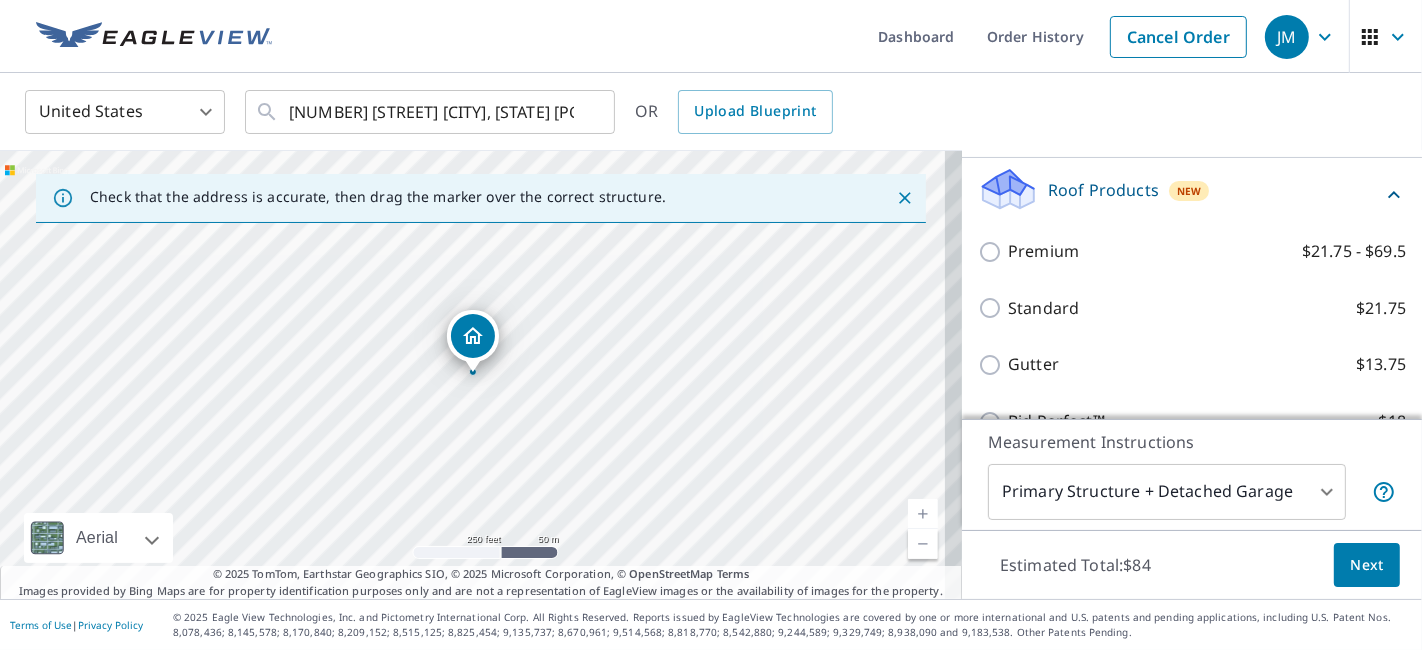 scroll, scrollTop: 448, scrollLeft: 0, axis: vertical 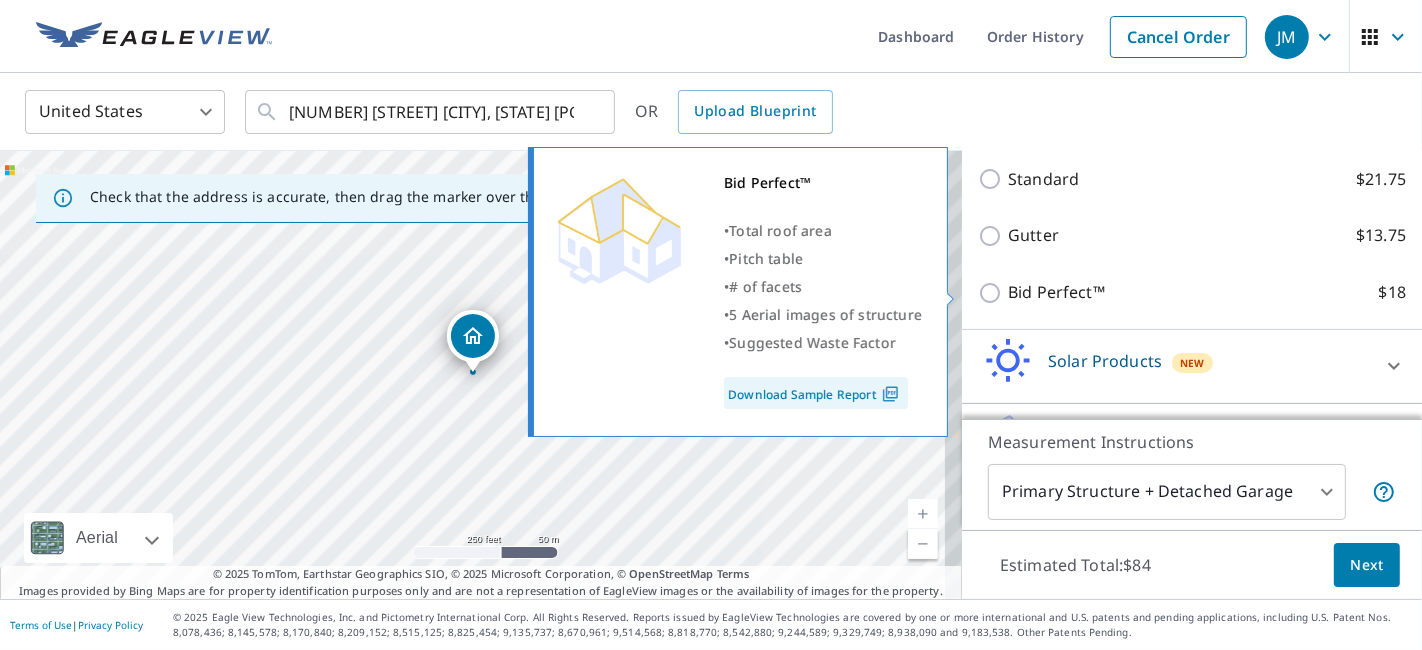 click on "Bid Perfect™ $18" at bounding box center [993, 293] 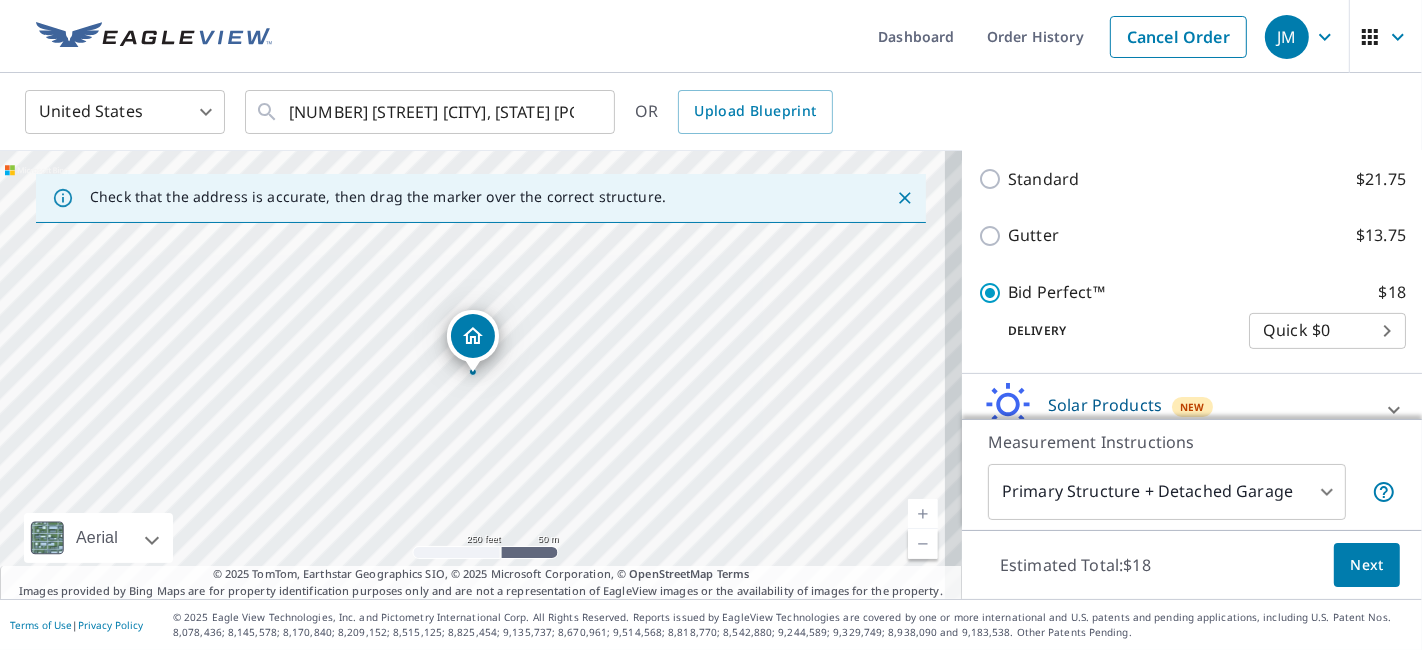 scroll, scrollTop: 548, scrollLeft: 0, axis: vertical 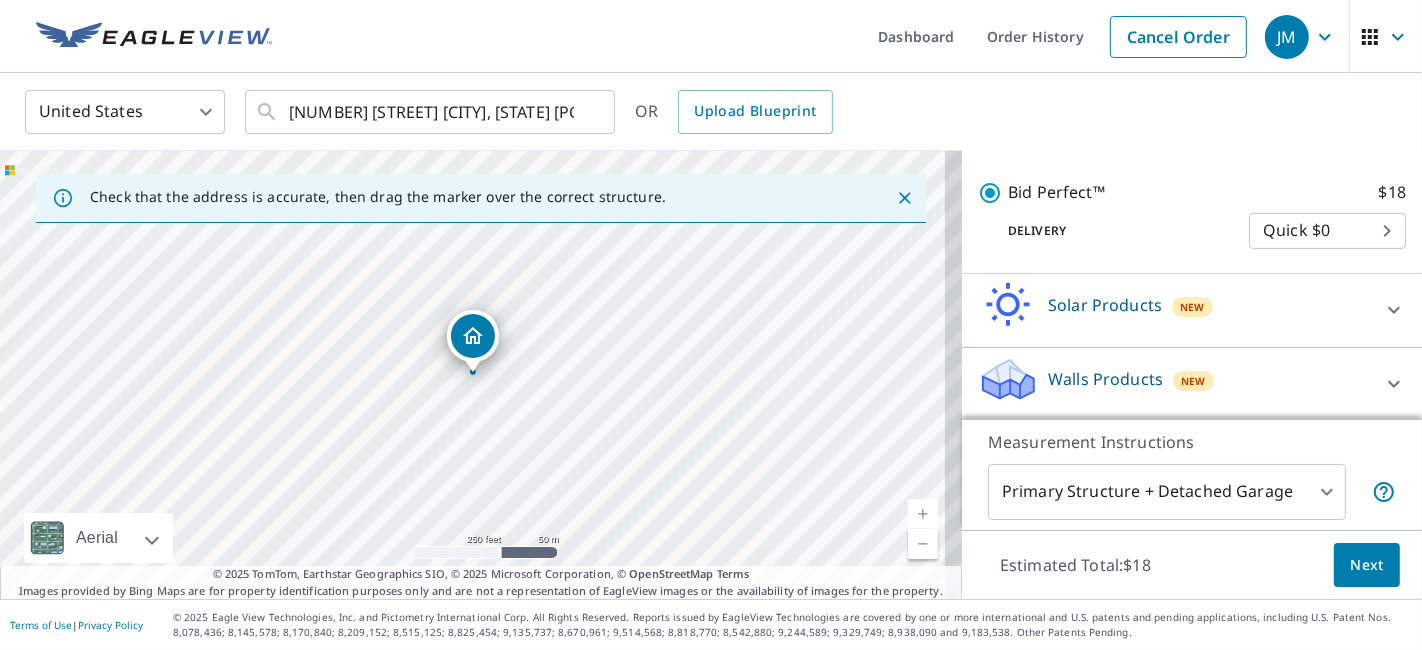click on "Next" at bounding box center (1367, 565) 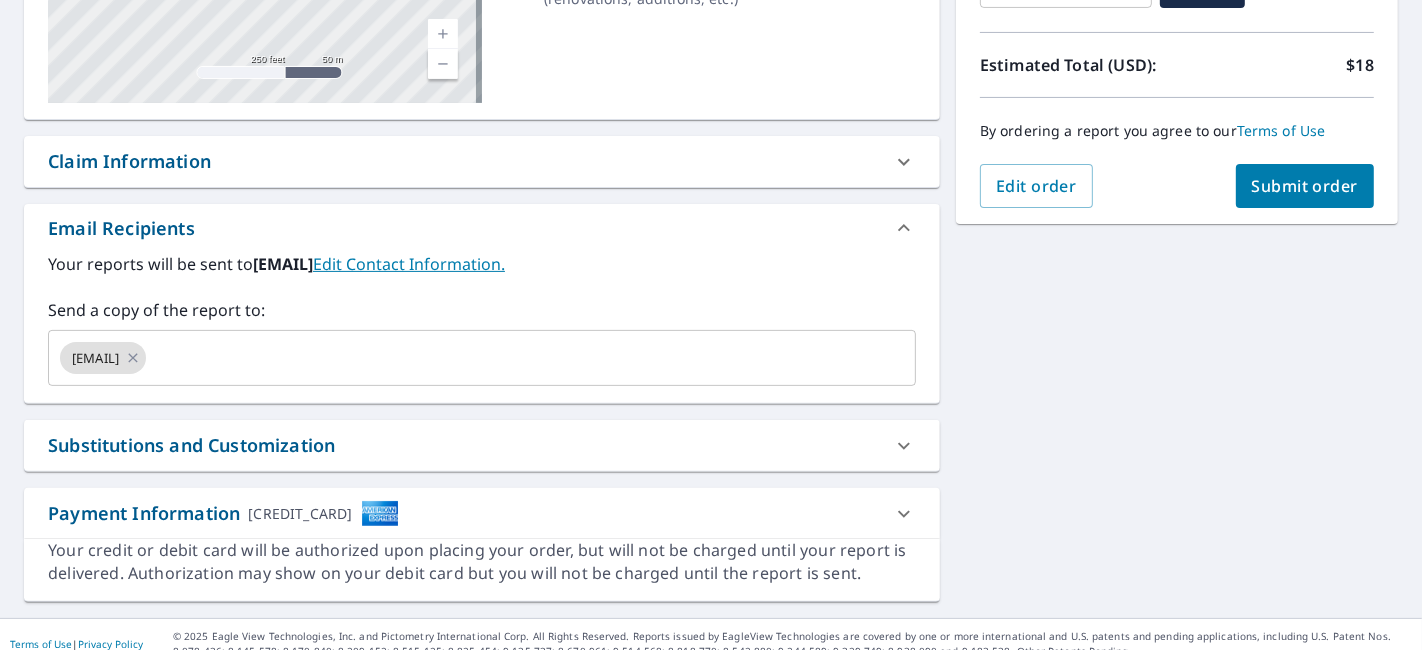 scroll, scrollTop: 422, scrollLeft: 0, axis: vertical 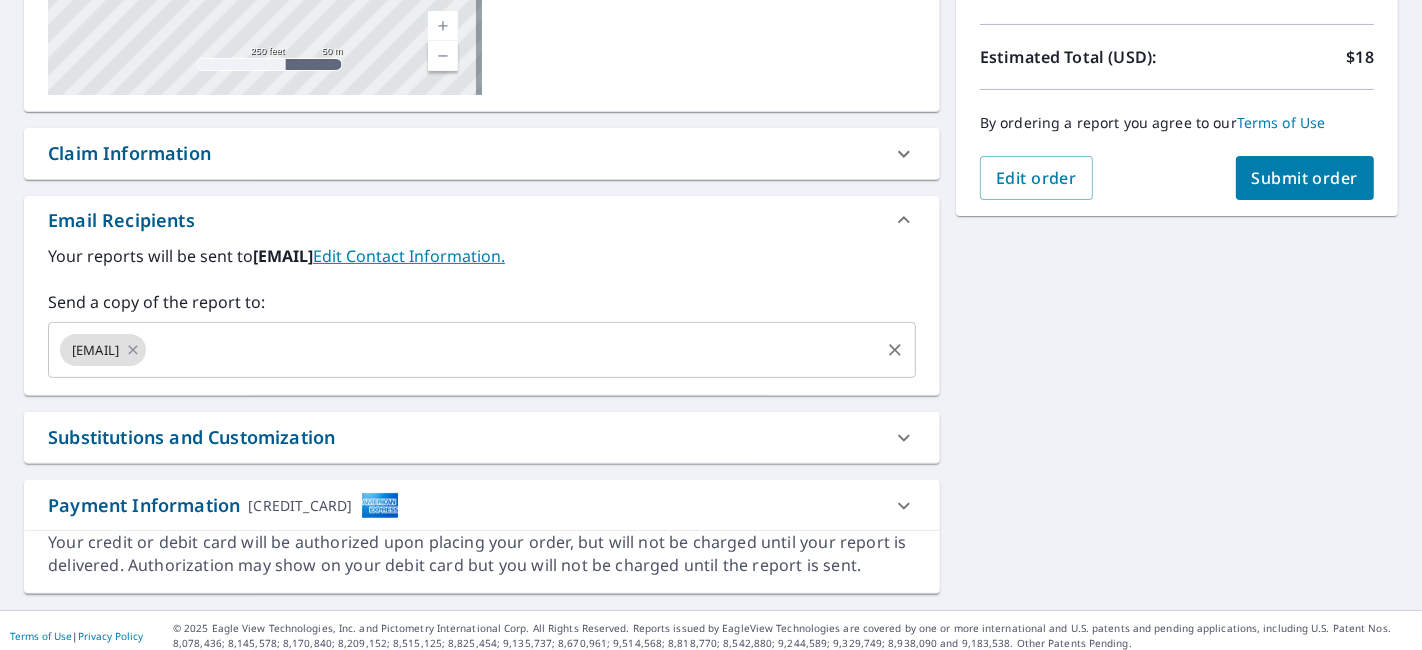 click at bounding box center (513, 350) 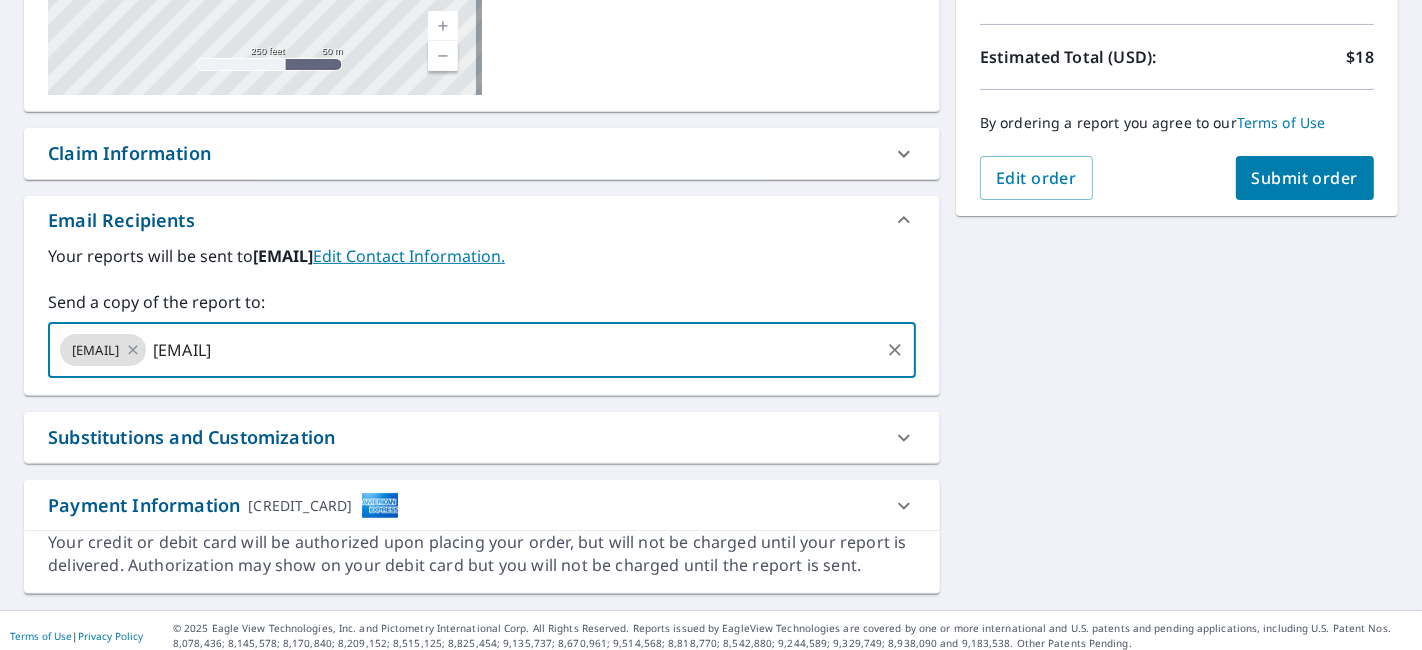 type on "[EMAIL]" 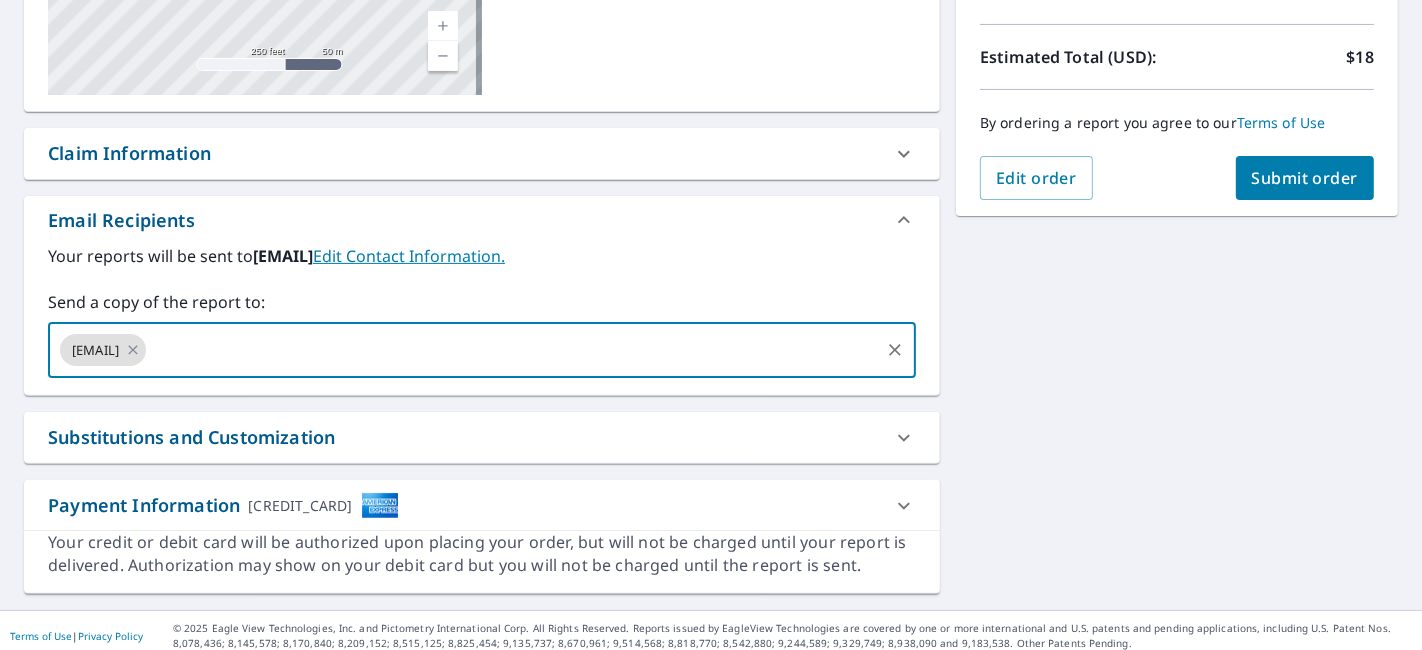 click on "[NUMBER] [STREET], [CITY], [STATE], [POSTAL_CODE] Aerial Road A standard road map Aerial A detailed look from above Labels Labels 250 feet 50 m © 2025 TomTom, © Vexcel Imaging, © 2025 Microsoft Corporation, © OpenStreetMap Terms PROPERTY TYPE Residential BUILDING ID [NUMBER] [STREET], [CITY], [STATE], [POSTAL_CODE] Changes to structures in last 4 years ( renovations, additions, etc. ) Claim Information Claim number ​ Claim information ​ PO number ​ Date of loss ​ Cat ID ​ Email Recipients Your reports will be sent to [EMAIL]. Edit Contact Information. Send a copy of the report to: [EMAIL] ​ Substitutions and Customization Roof measurement report substitutions If a Bid Perfect - Residential Report is unavailable send me a QuickSquares Report: Yes No Ask If a Residential/Multi-Family Report is unavailable send me a Commercial Report: Yes No Ask If a Bid Perfect - Commercial report is unavailable, send me EC3D Commercial Report: Yes No Ask Yes No Ask Additional Report Formats" at bounding box center [711, 186] 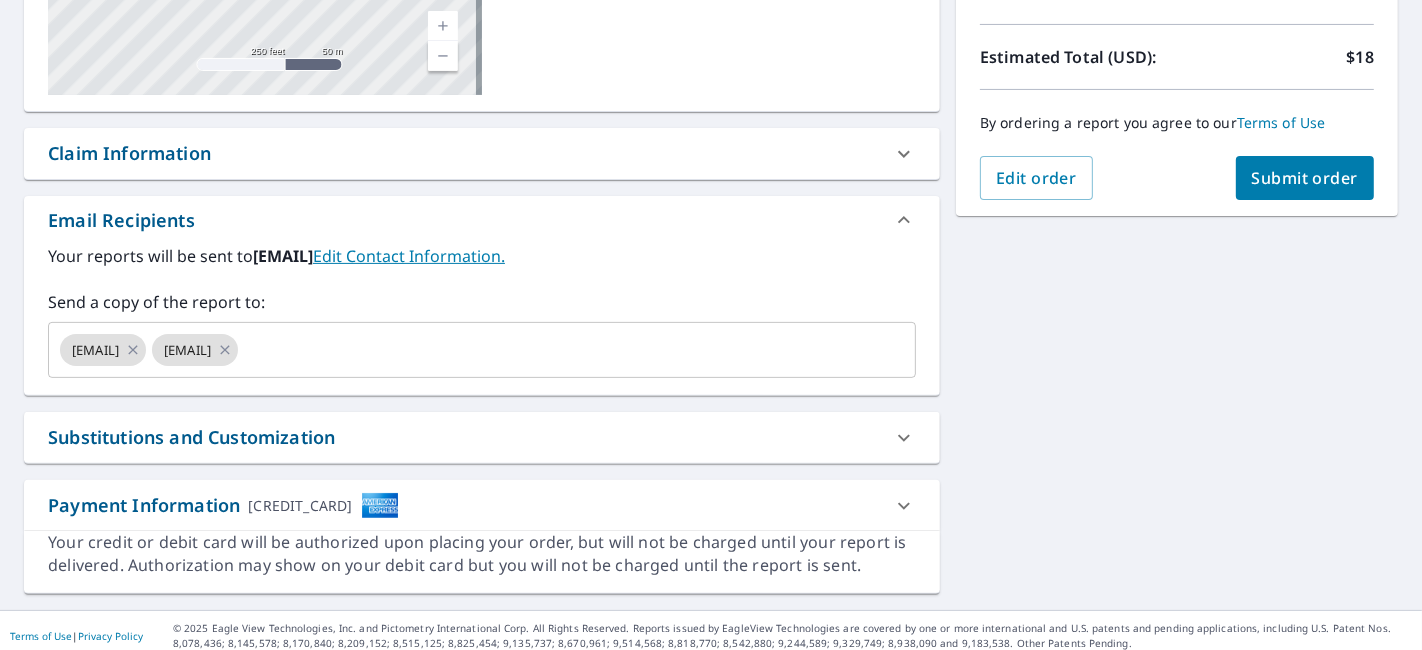 click on "Submit order" at bounding box center (1305, 178) 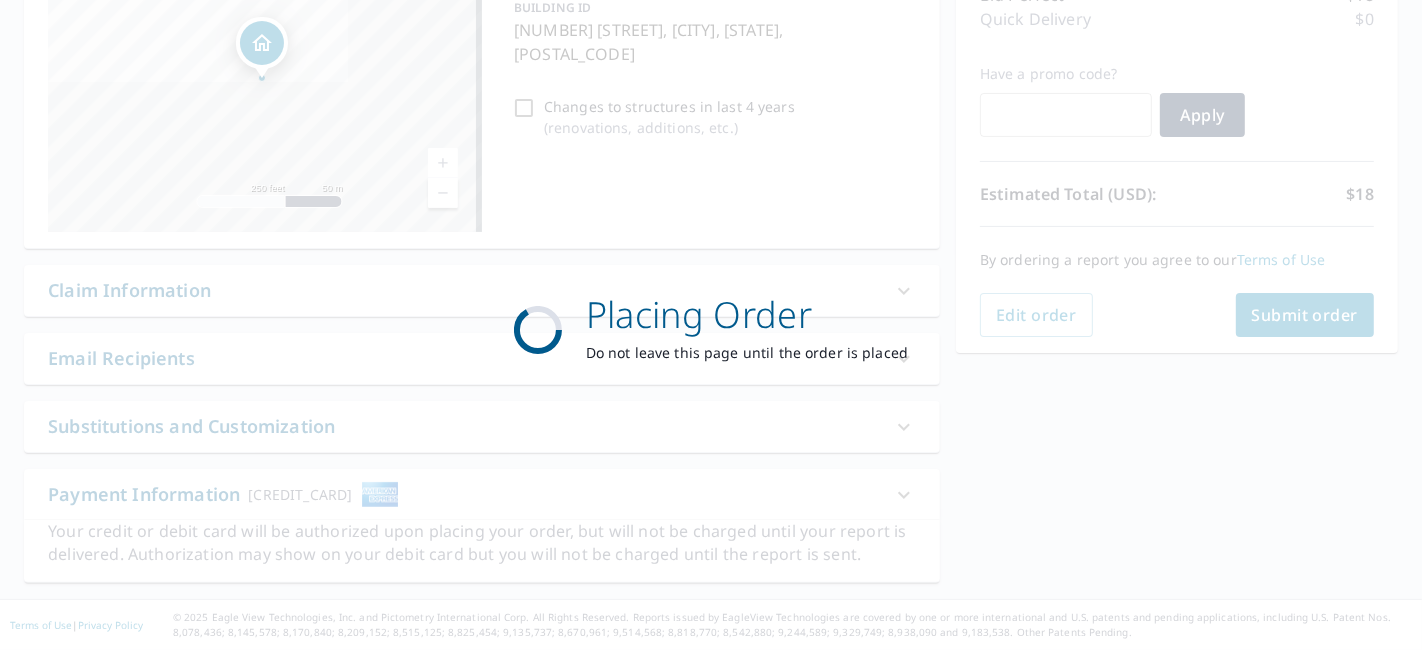 scroll, scrollTop: 282, scrollLeft: 0, axis: vertical 